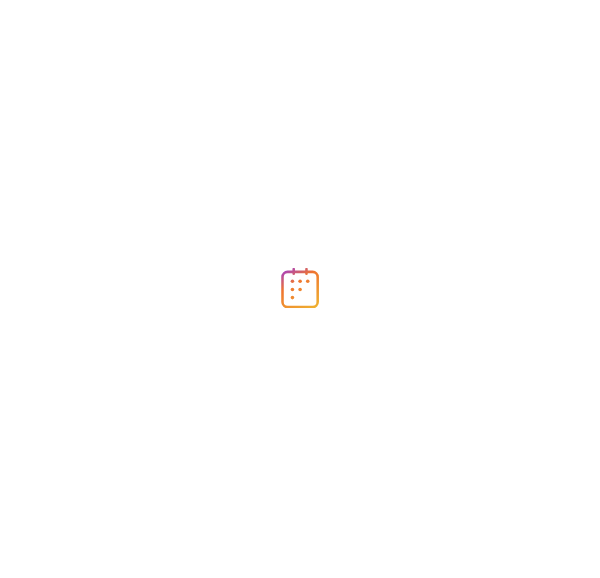scroll, scrollTop: 0, scrollLeft: 0, axis: both 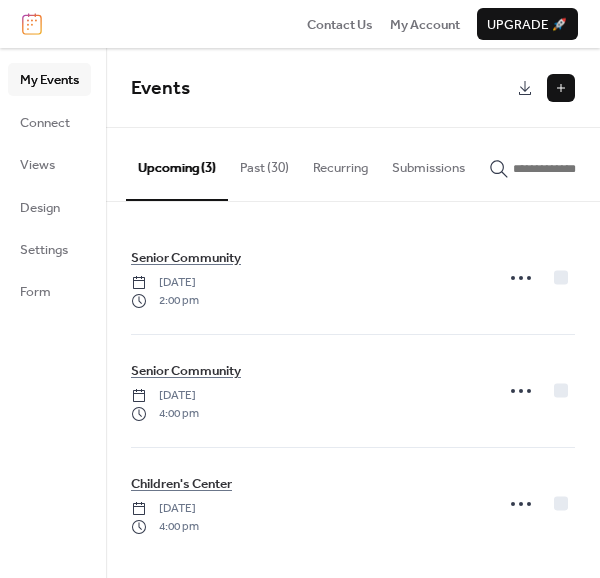 click at bounding box center (561, 88) 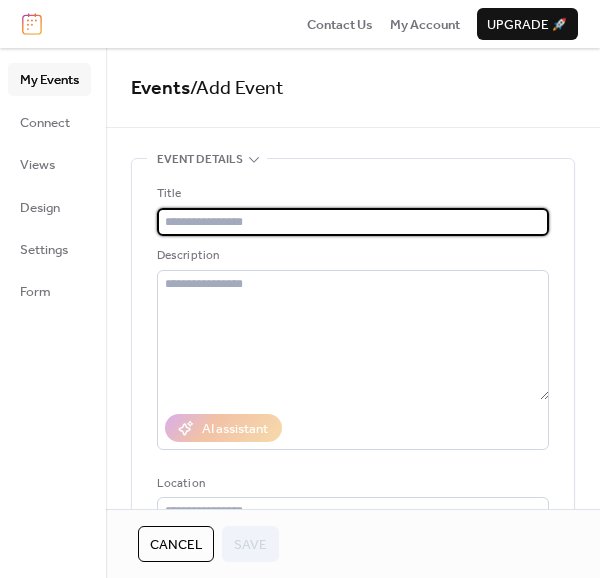 click at bounding box center [353, 222] 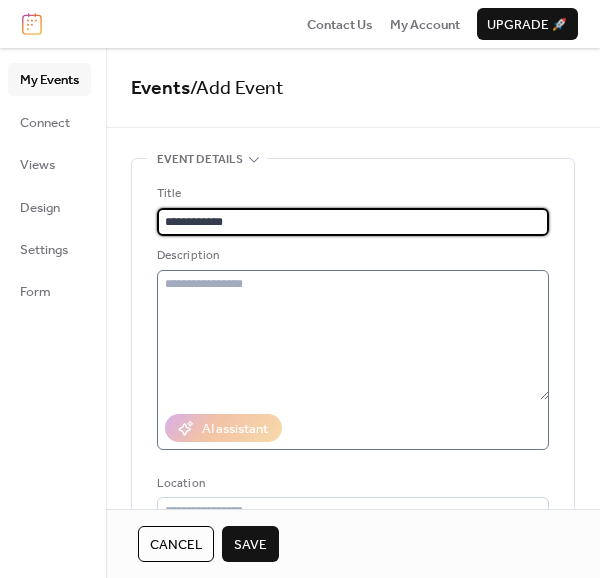 type on "**********" 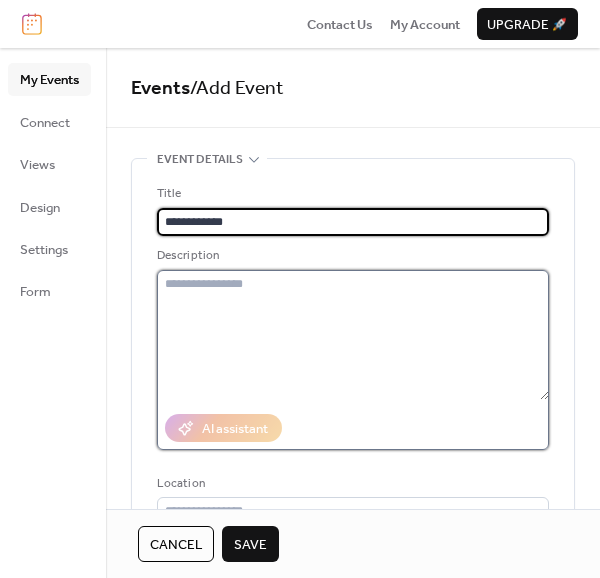 click at bounding box center [353, 335] 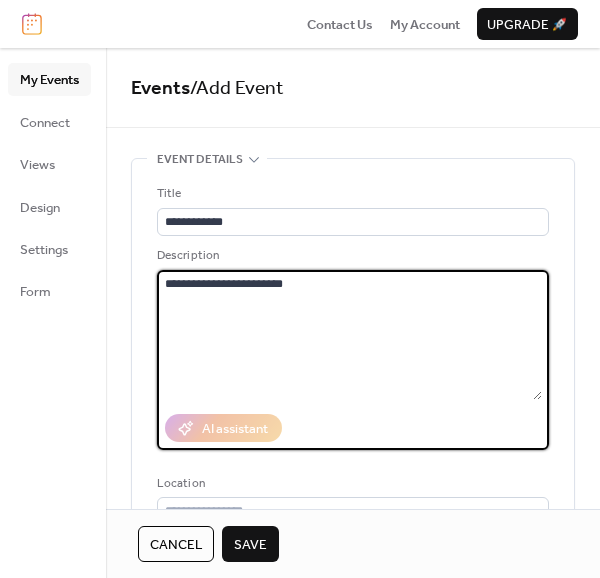 type on "**********" 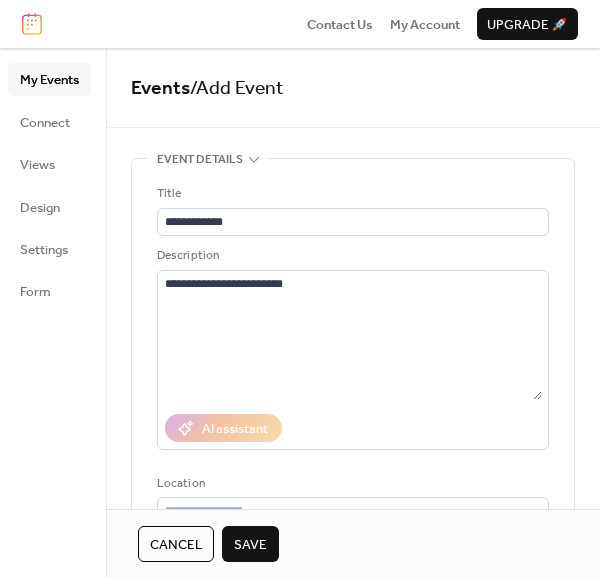 click on "**********" at bounding box center [353, 403] 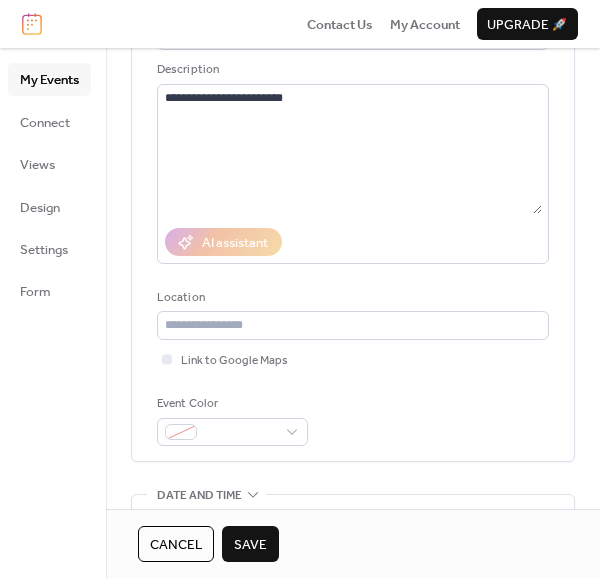 scroll, scrollTop: 300, scrollLeft: 0, axis: vertical 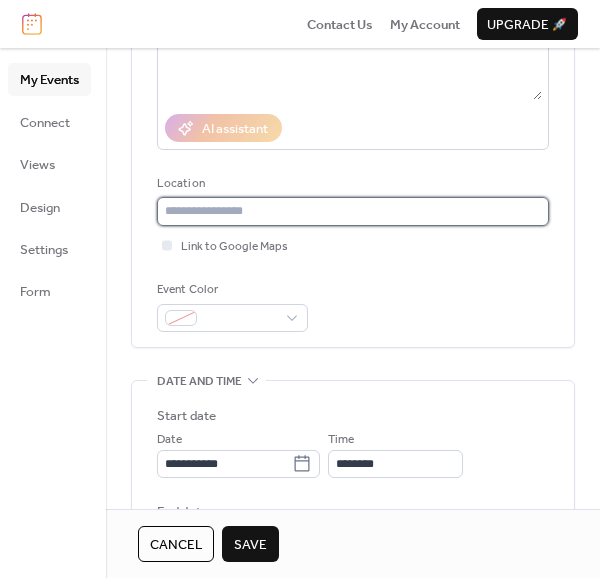 click at bounding box center [353, 211] 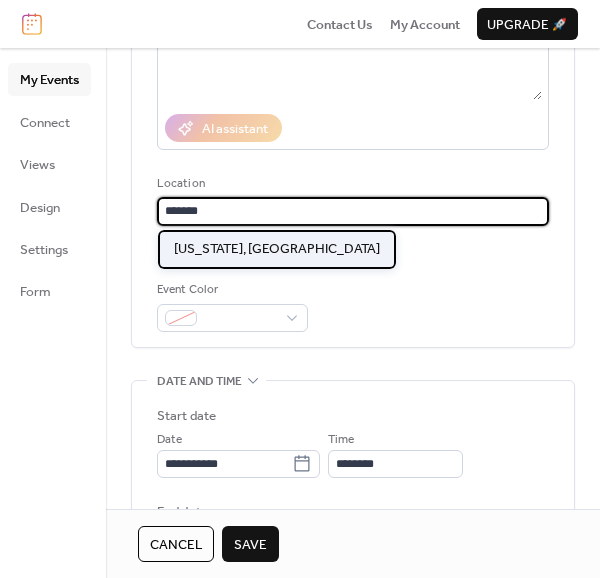click on "[US_STATE], [GEOGRAPHIC_DATA]" at bounding box center (277, 249) 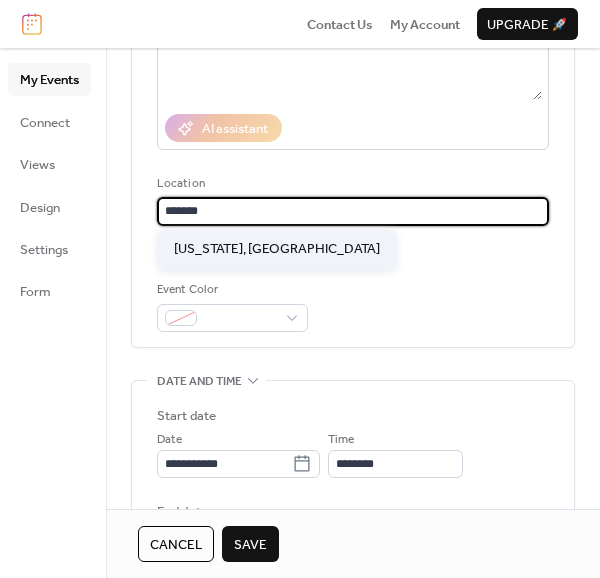 type on "**********" 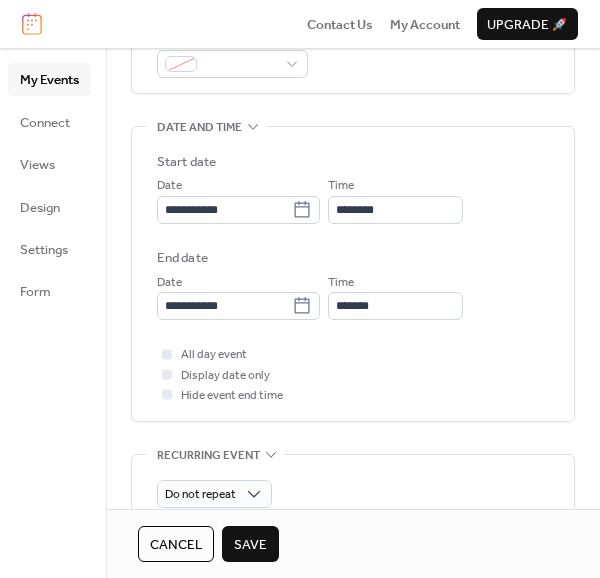 scroll, scrollTop: 600, scrollLeft: 0, axis: vertical 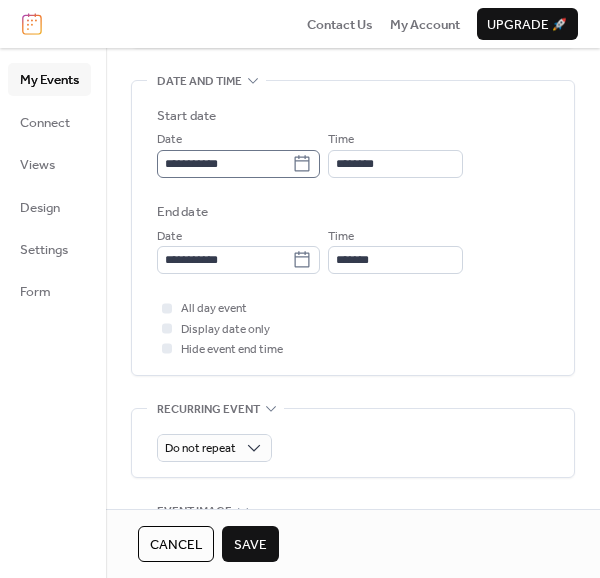 click 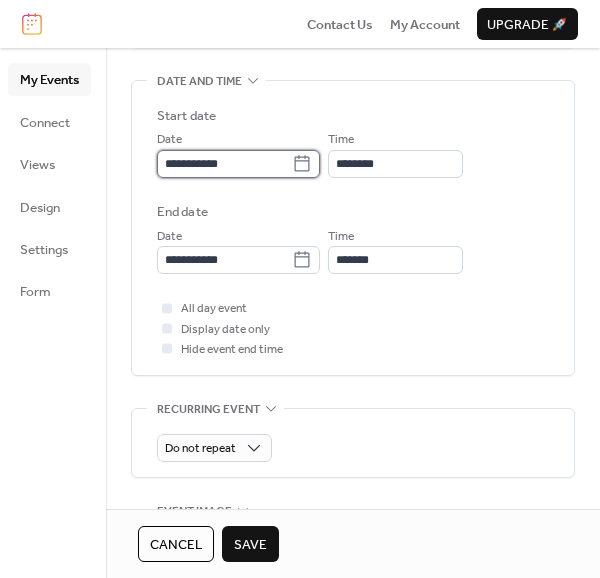 click on "**********" at bounding box center (224, 164) 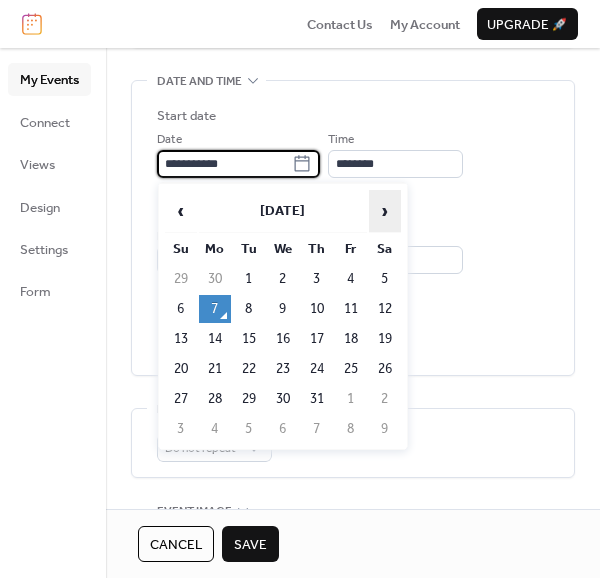 click on "›" at bounding box center (385, 211) 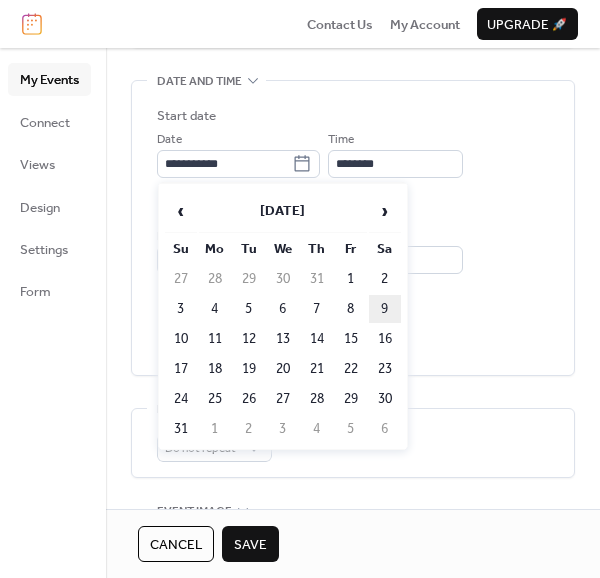 click on "9" at bounding box center [385, 309] 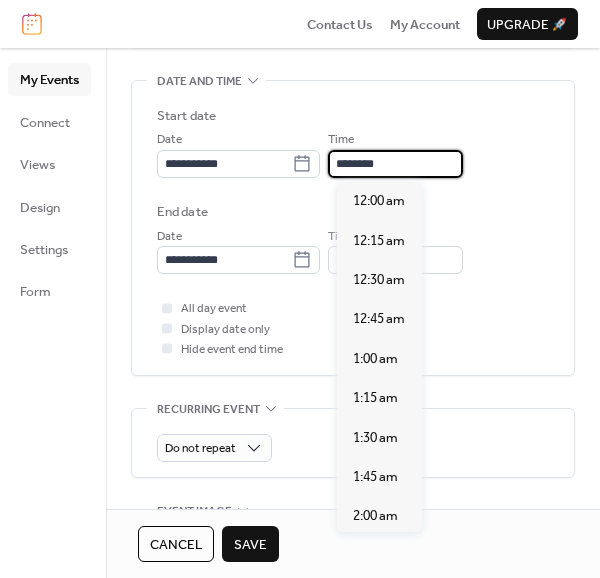 click on "********" at bounding box center (395, 164) 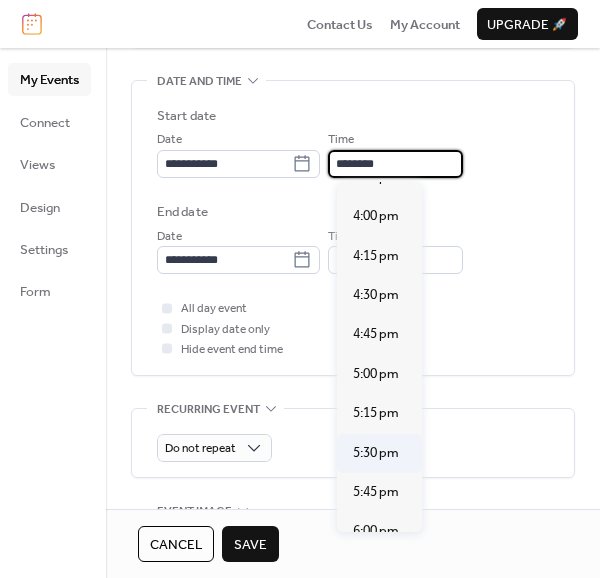 scroll, scrollTop: 2607, scrollLeft: 0, axis: vertical 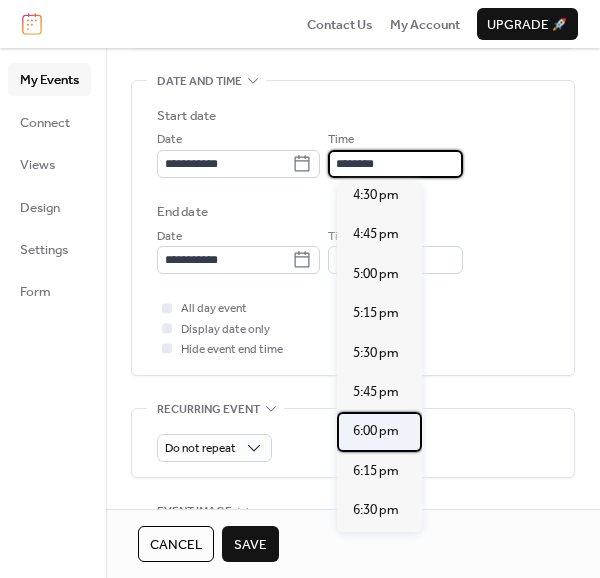 click on "6:00 pm" at bounding box center [376, 431] 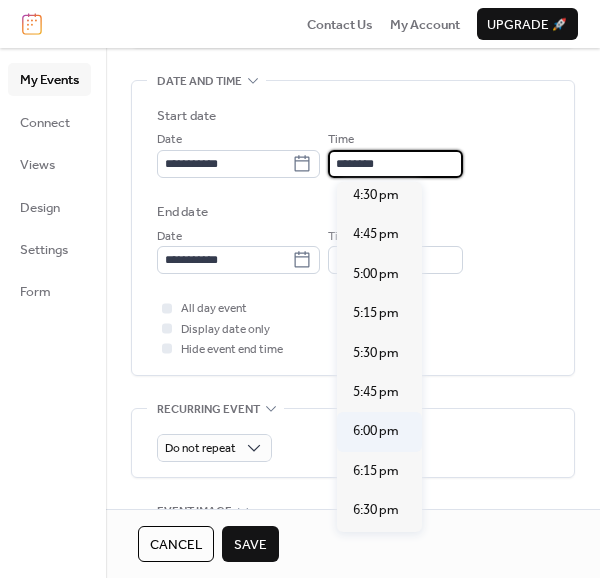 type on "*******" 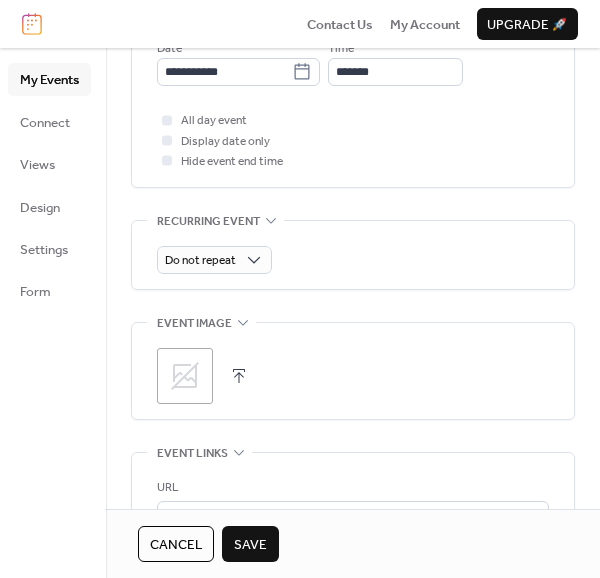 scroll, scrollTop: 900, scrollLeft: 0, axis: vertical 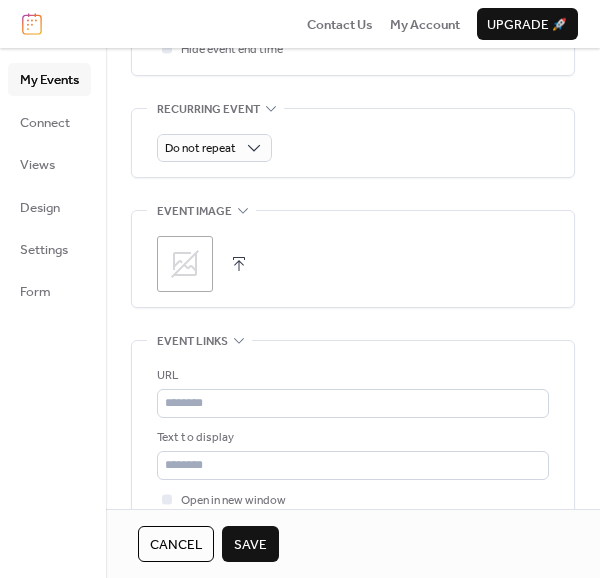 click on ";" at bounding box center (185, 264) 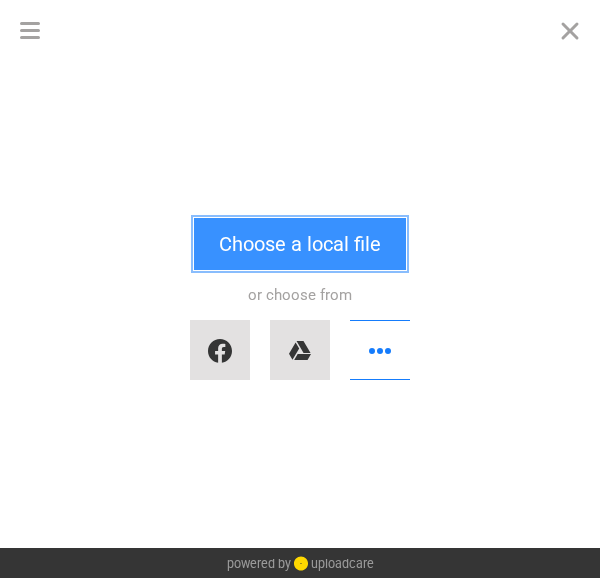 click on "Choose a local file" at bounding box center [300, 244] 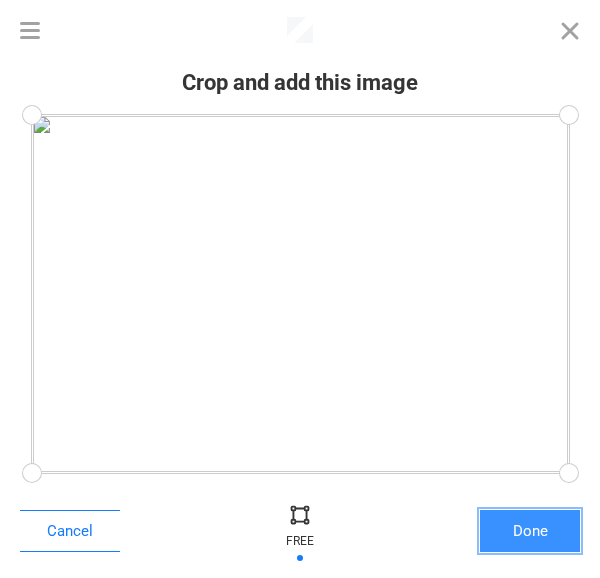 click on "Done" at bounding box center [530, 531] 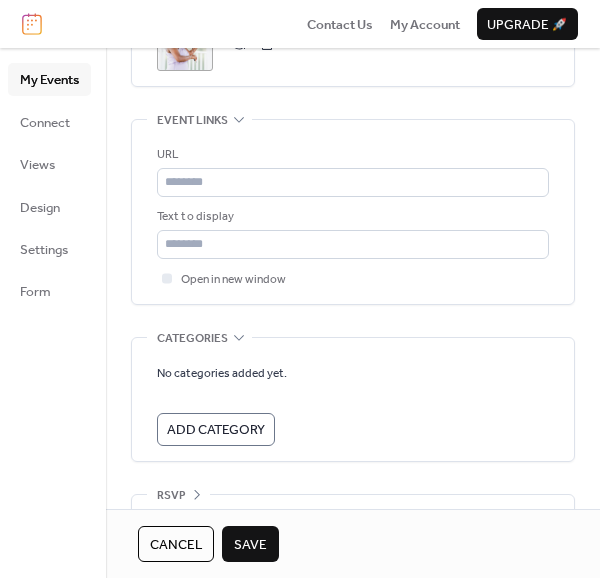 scroll, scrollTop: 1168, scrollLeft: 0, axis: vertical 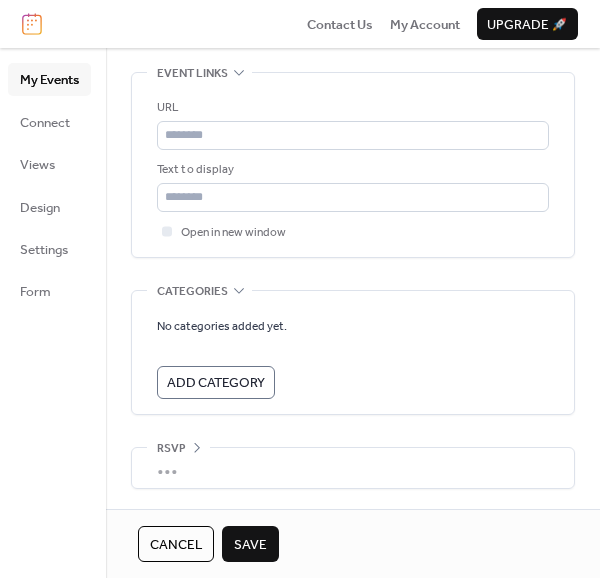 click on "Save" at bounding box center [250, 544] 